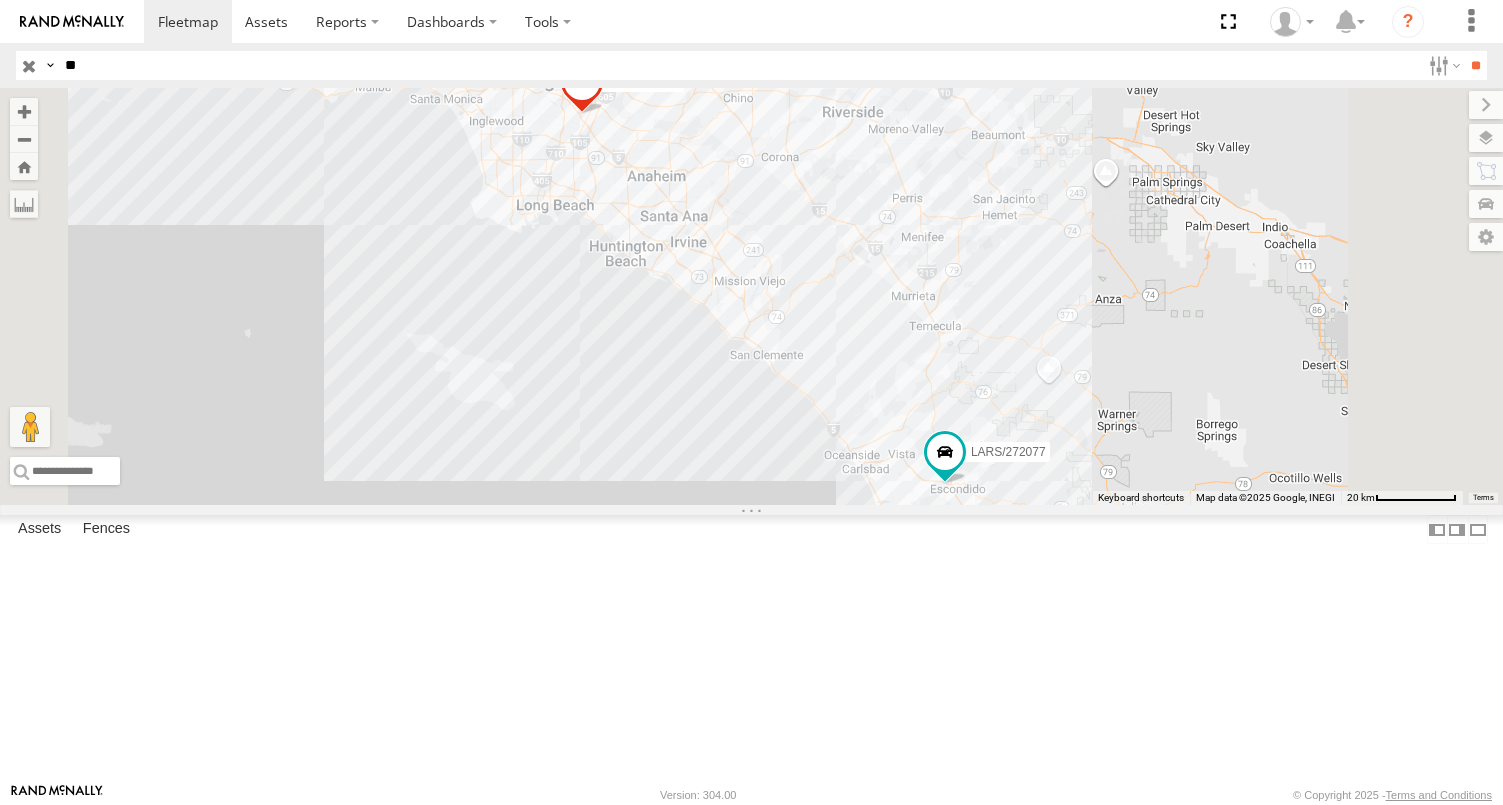 scroll, scrollTop: 0, scrollLeft: 0, axis: both 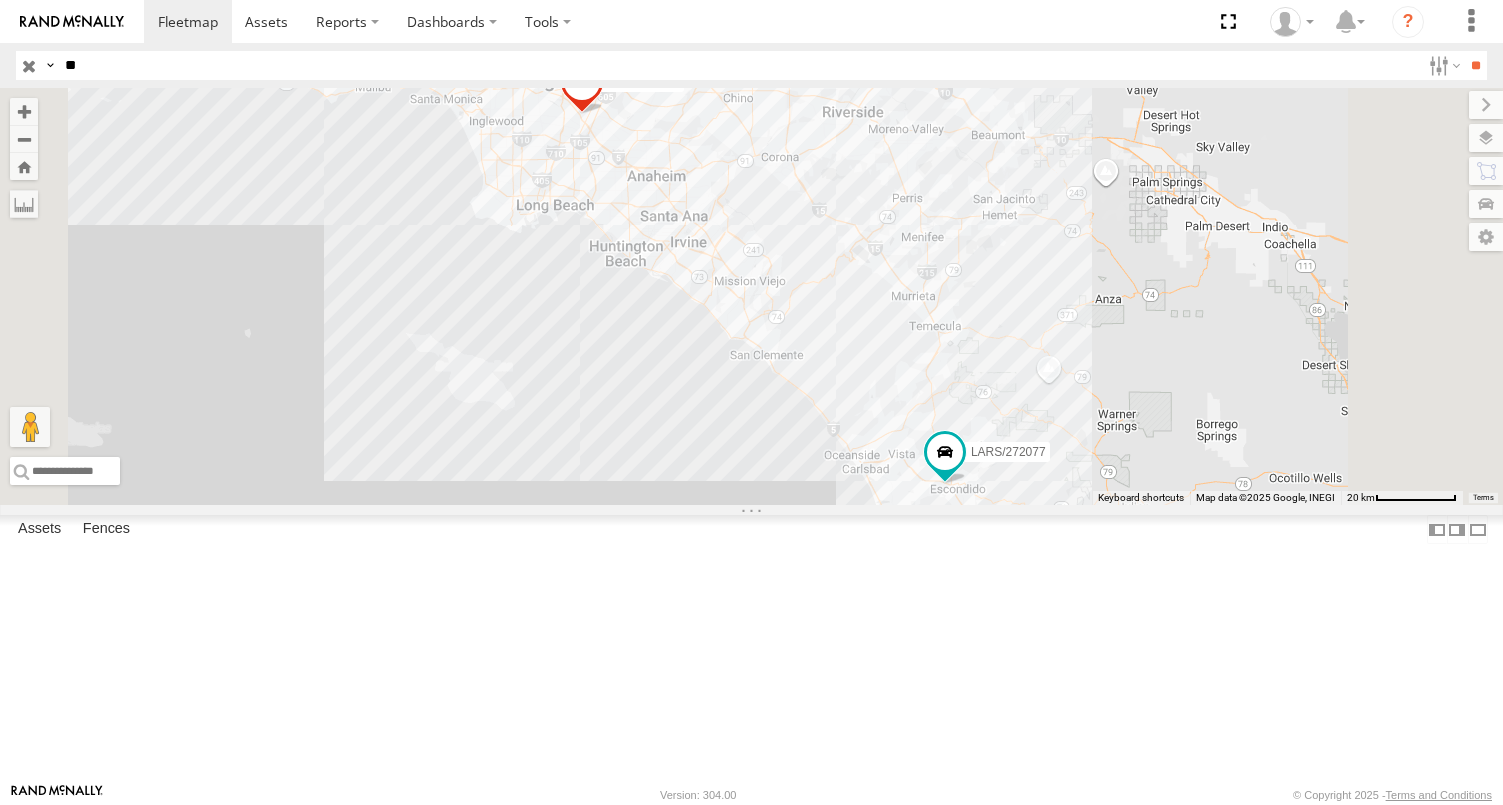 type on "**" 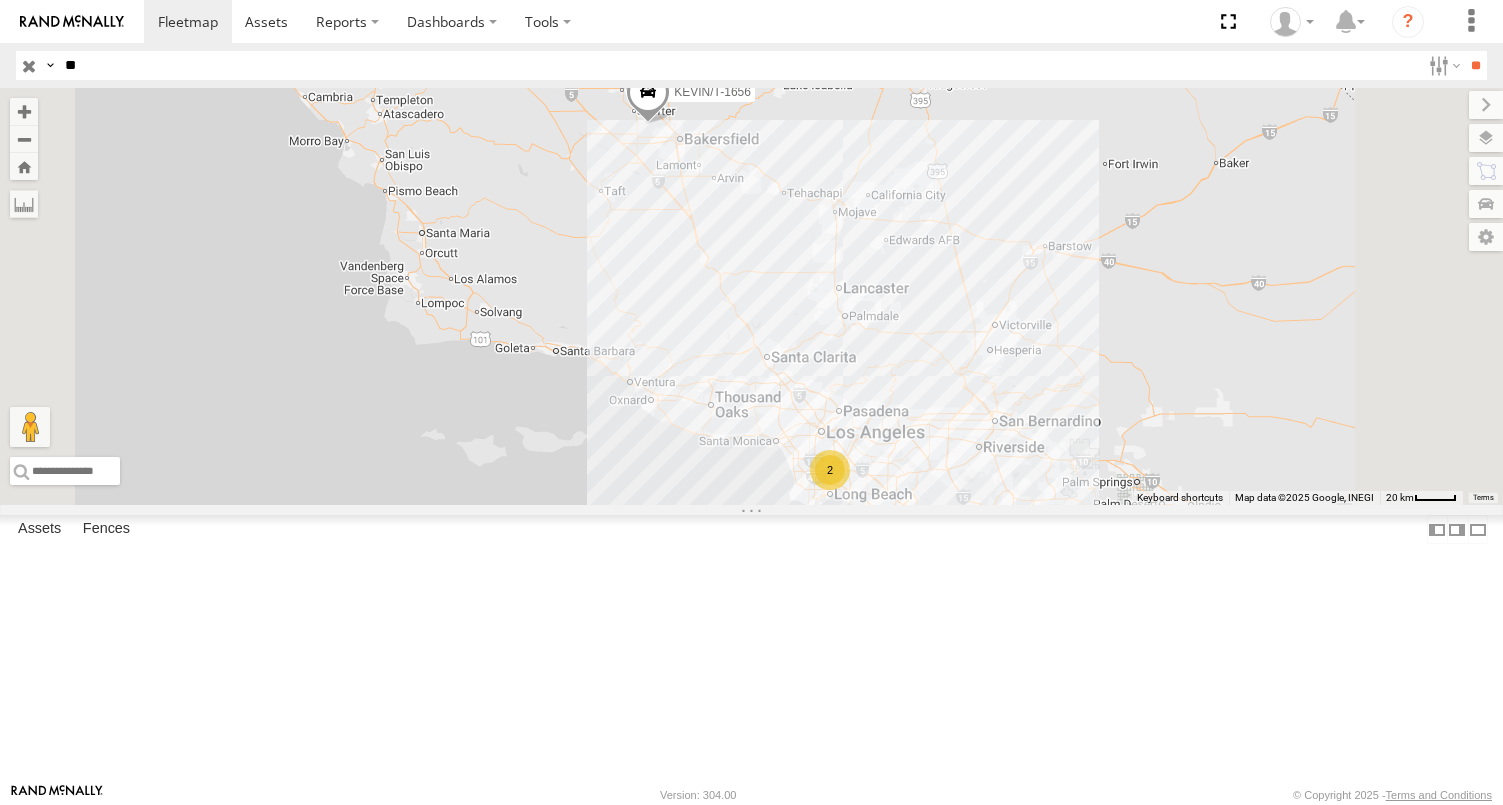 click on "KEITH/T-1633" at bounding box center [0, 0] 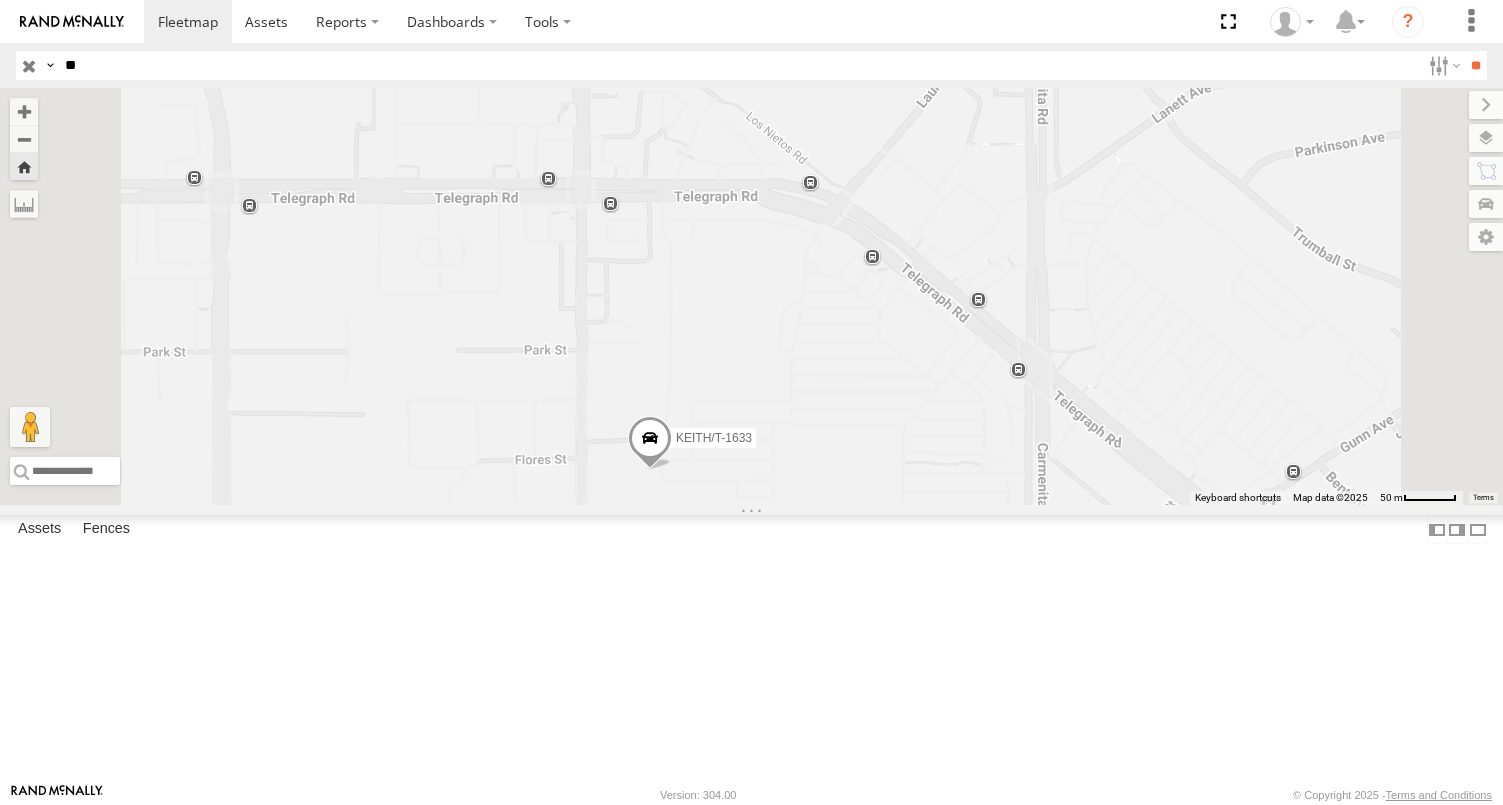 drag, startPoint x: 1051, startPoint y: 621, endPoint x: 1156, endPoint y: 581, distance: 112.36102 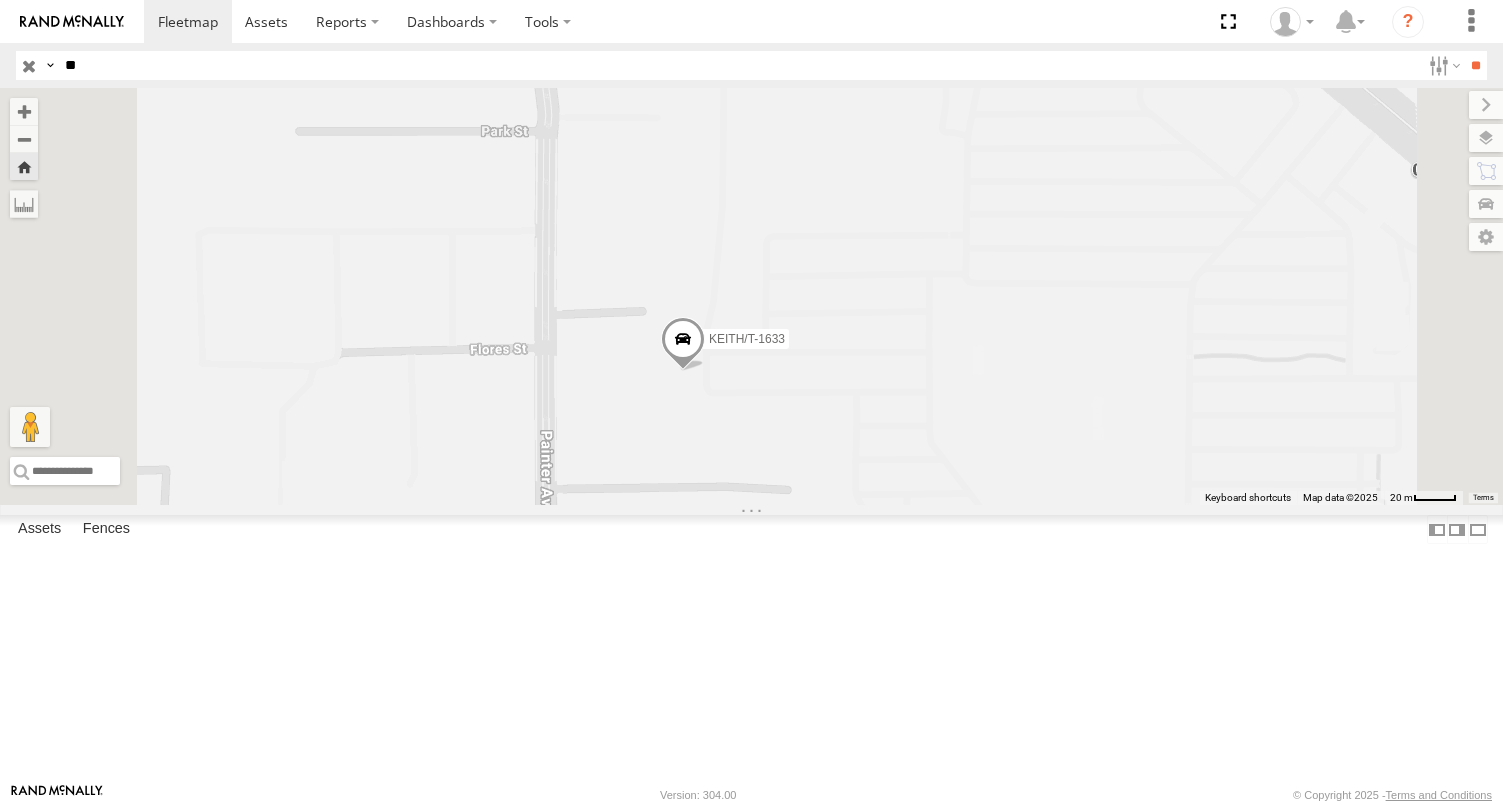 drag, startPoint x: 1068, startPoint y: 567, endPoint x: 1119, endPoint y: 496, distance: 87.41853 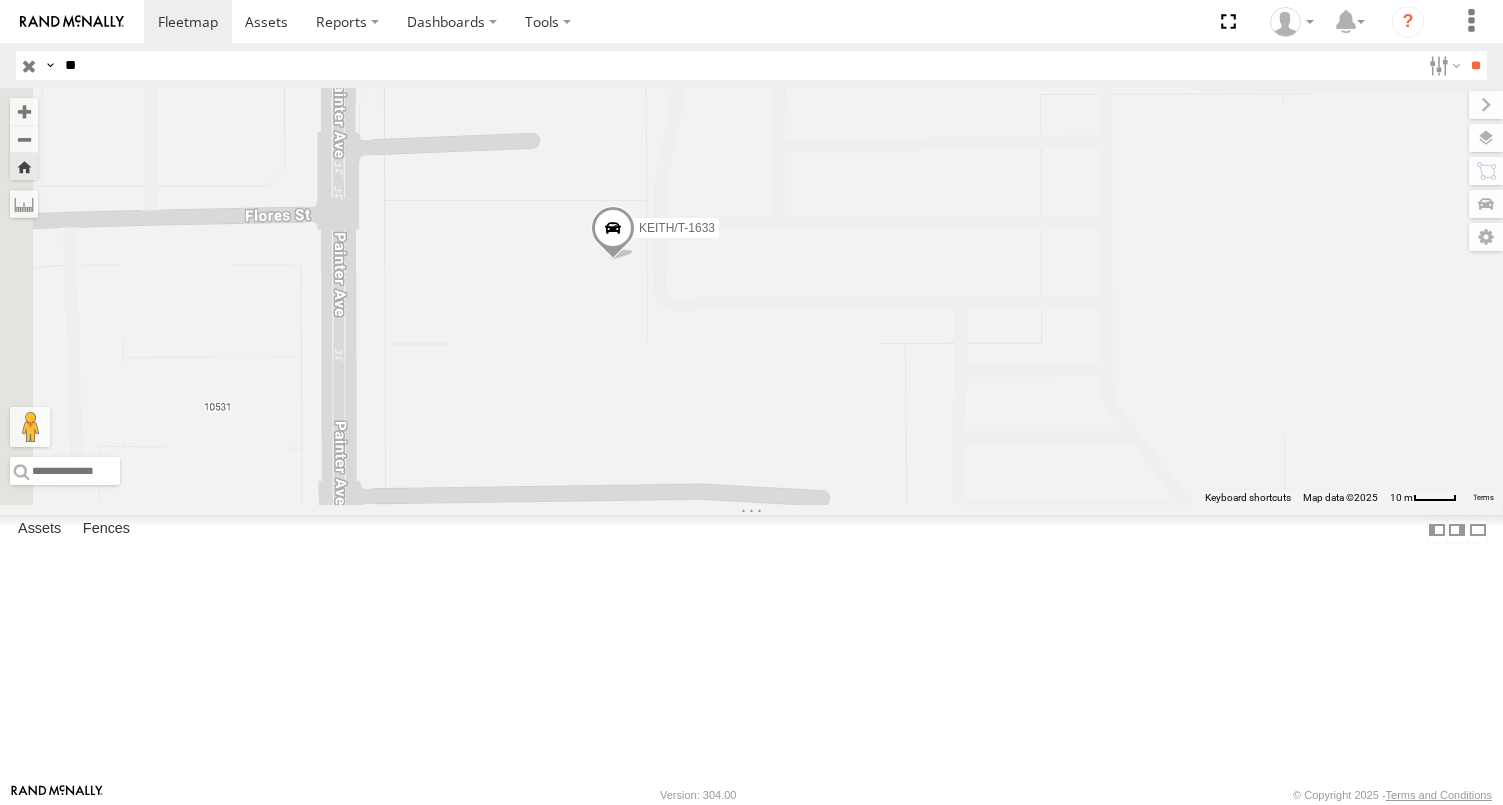 drag, startPoint x: 855, startPoint y: 533, endPoint x: 1068, endPoint y: 522, distance: 213.28384 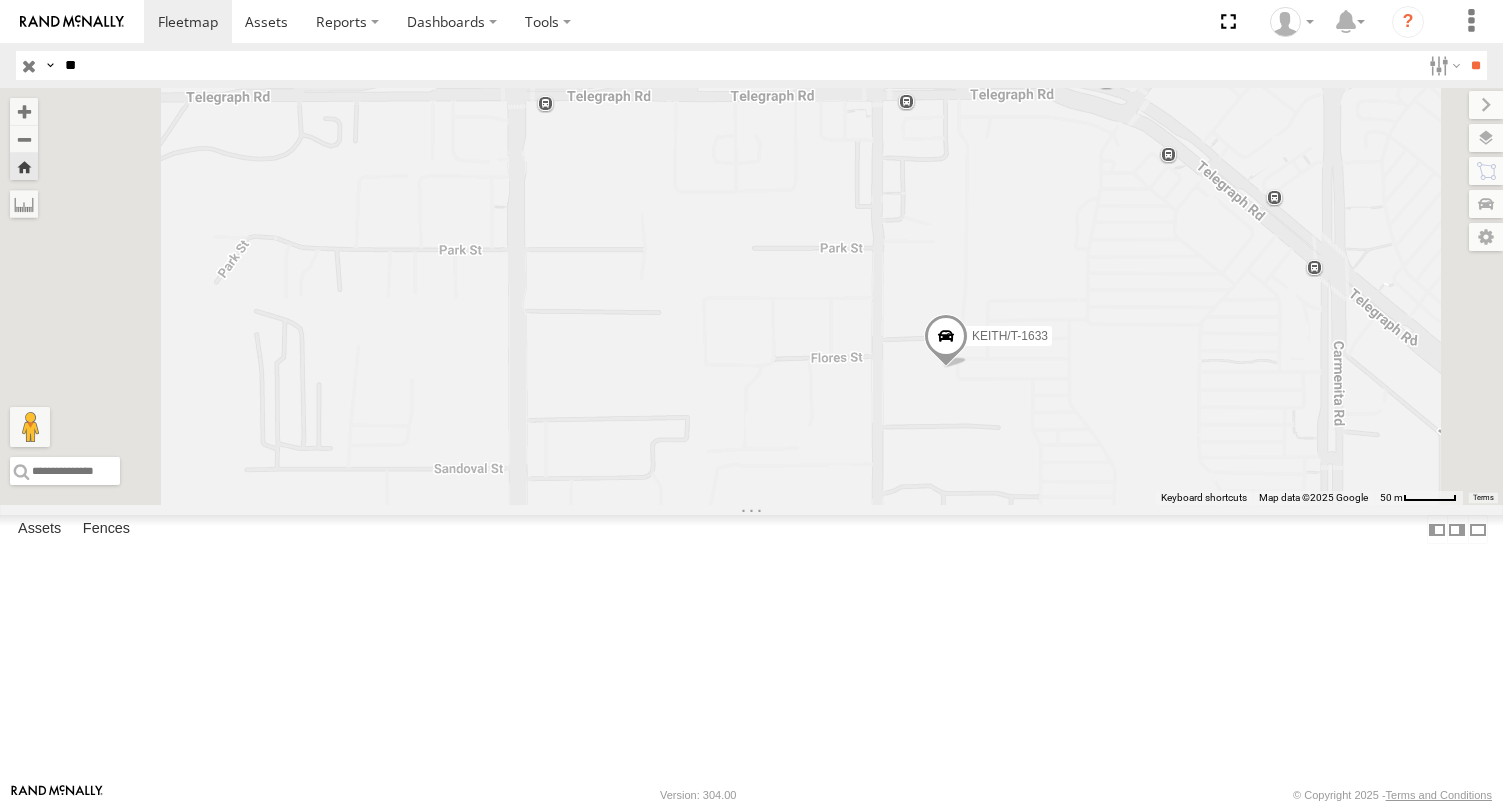 drag, startPoint x: 1259, startPoint y: 605, endPoint x: 1072, endPoint y: 483, distance: 223.27785 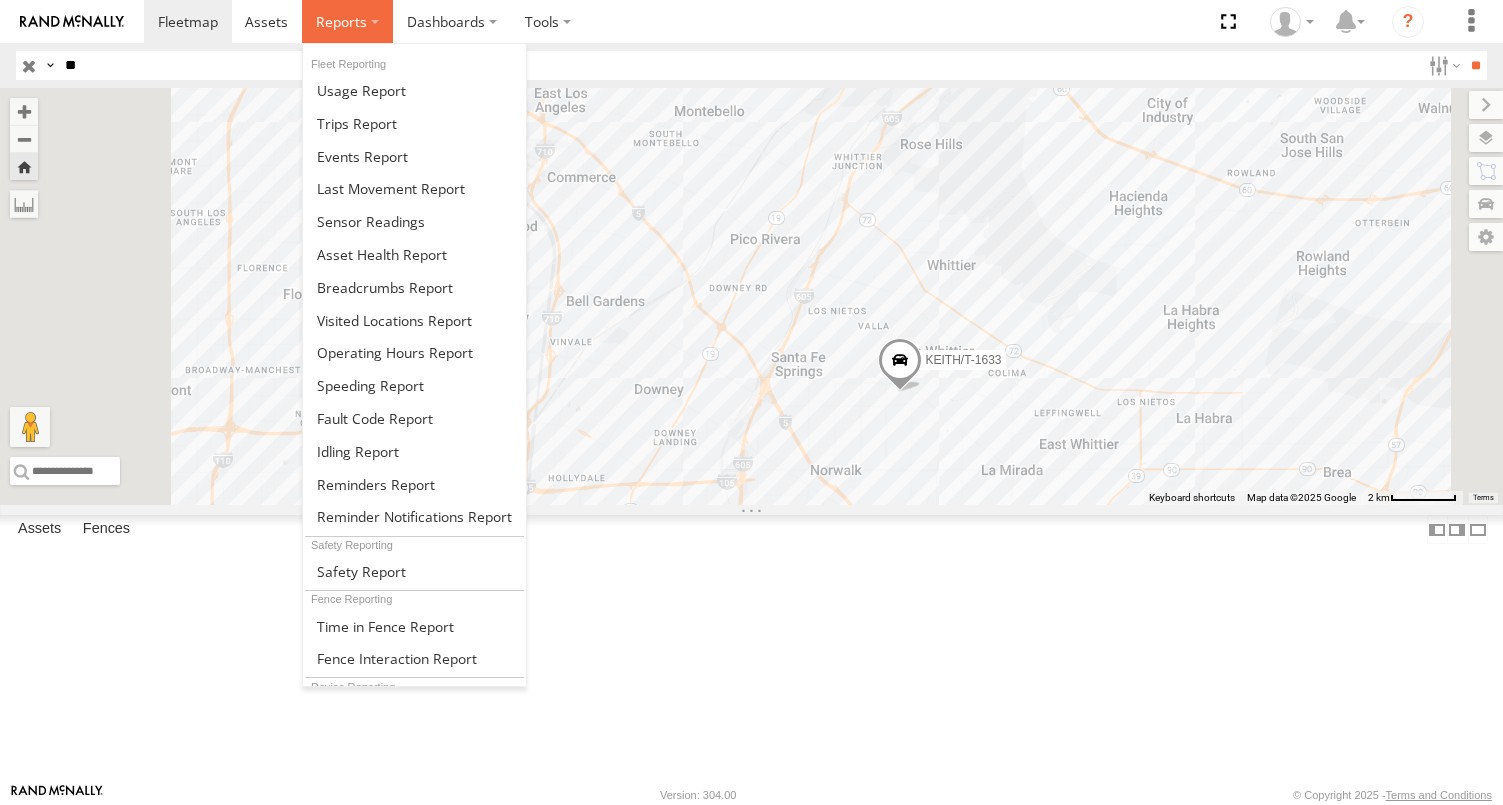 click at bounding box center [341, 21] 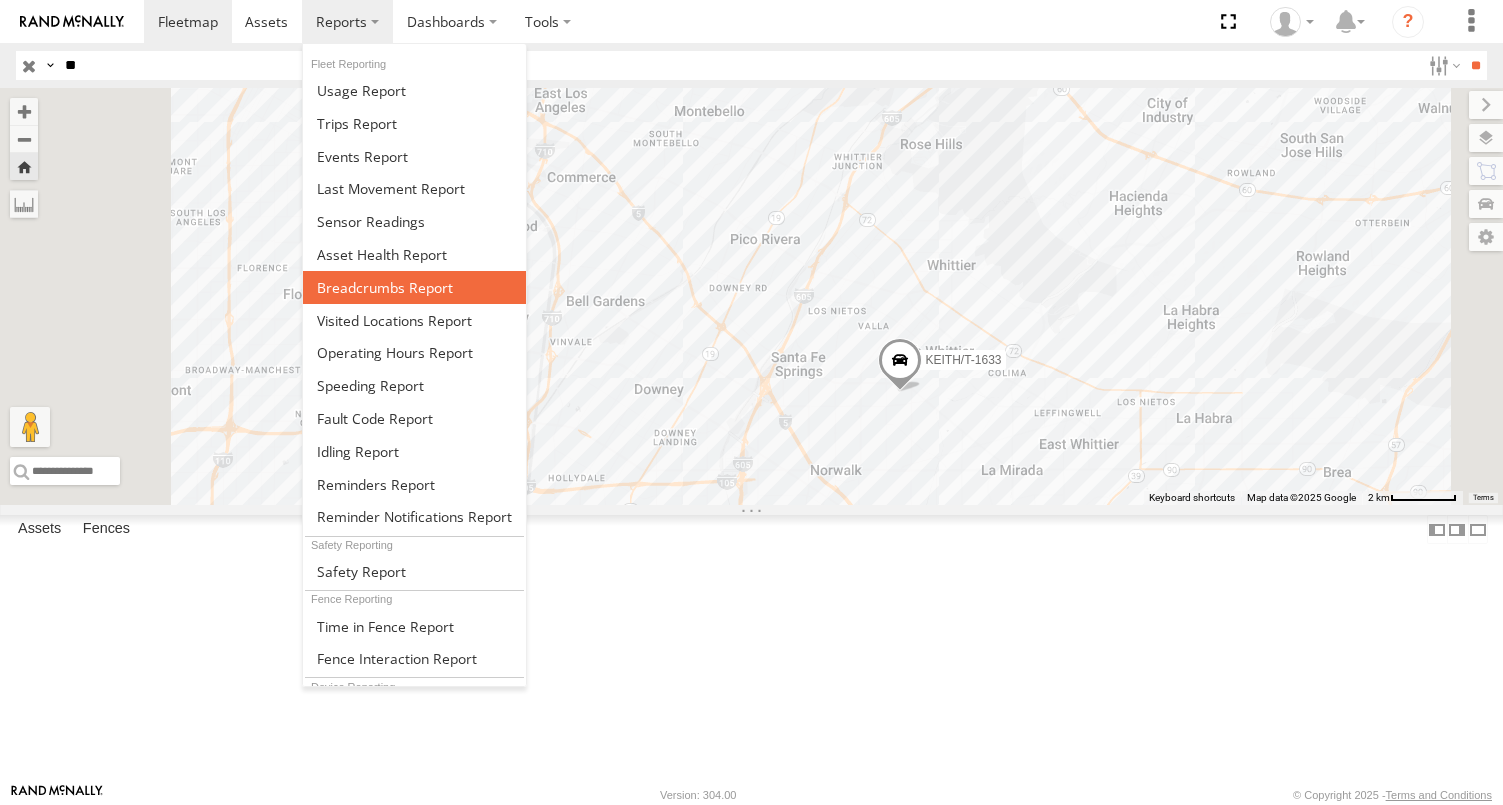 click at bounding box center [385, 287] 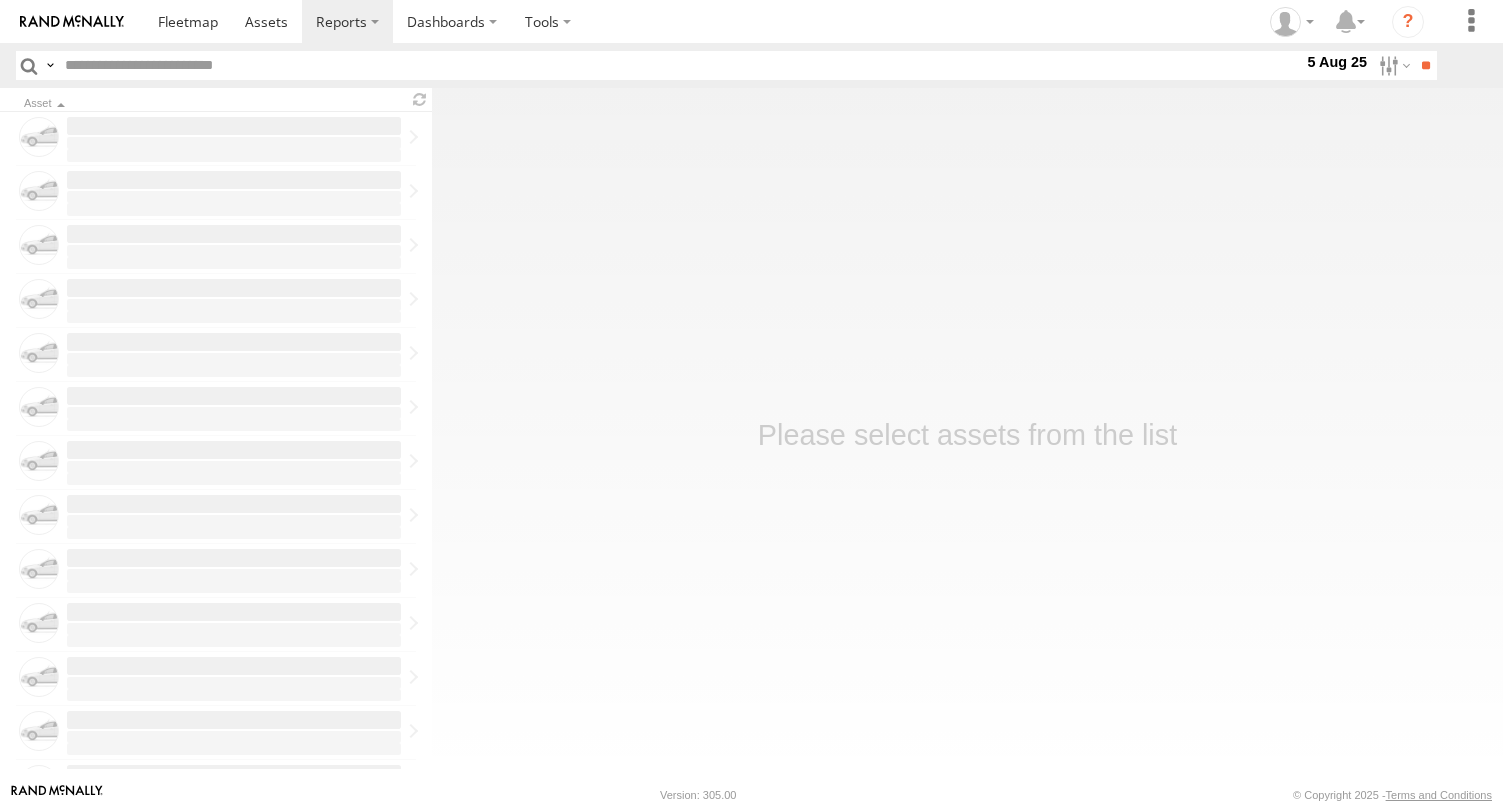 scroll, scrollTop: 0, scrollLeft: 0, axis: both 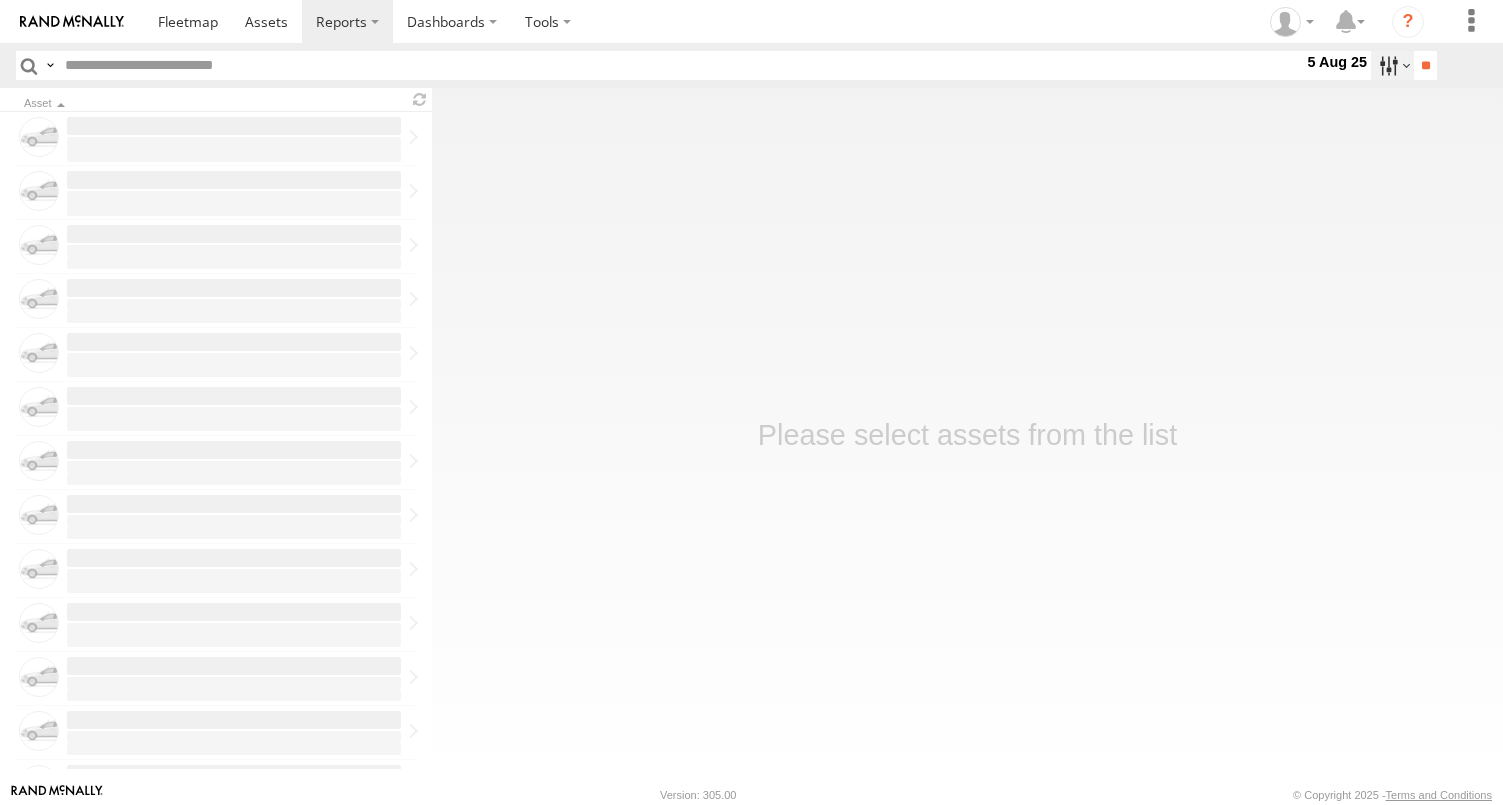 click at bounding box center (1392, 65) 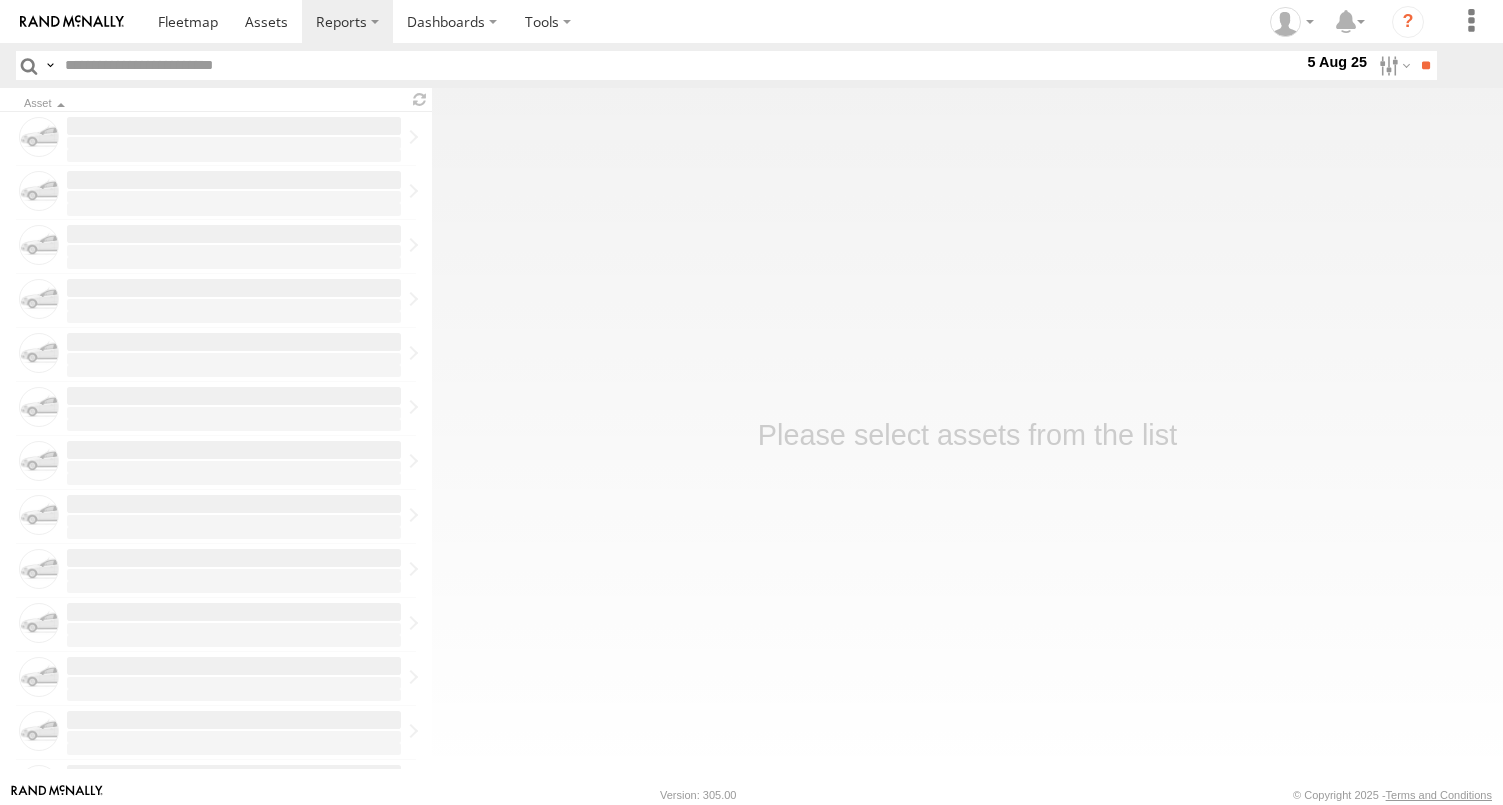 click at bounding box center [0, 0] 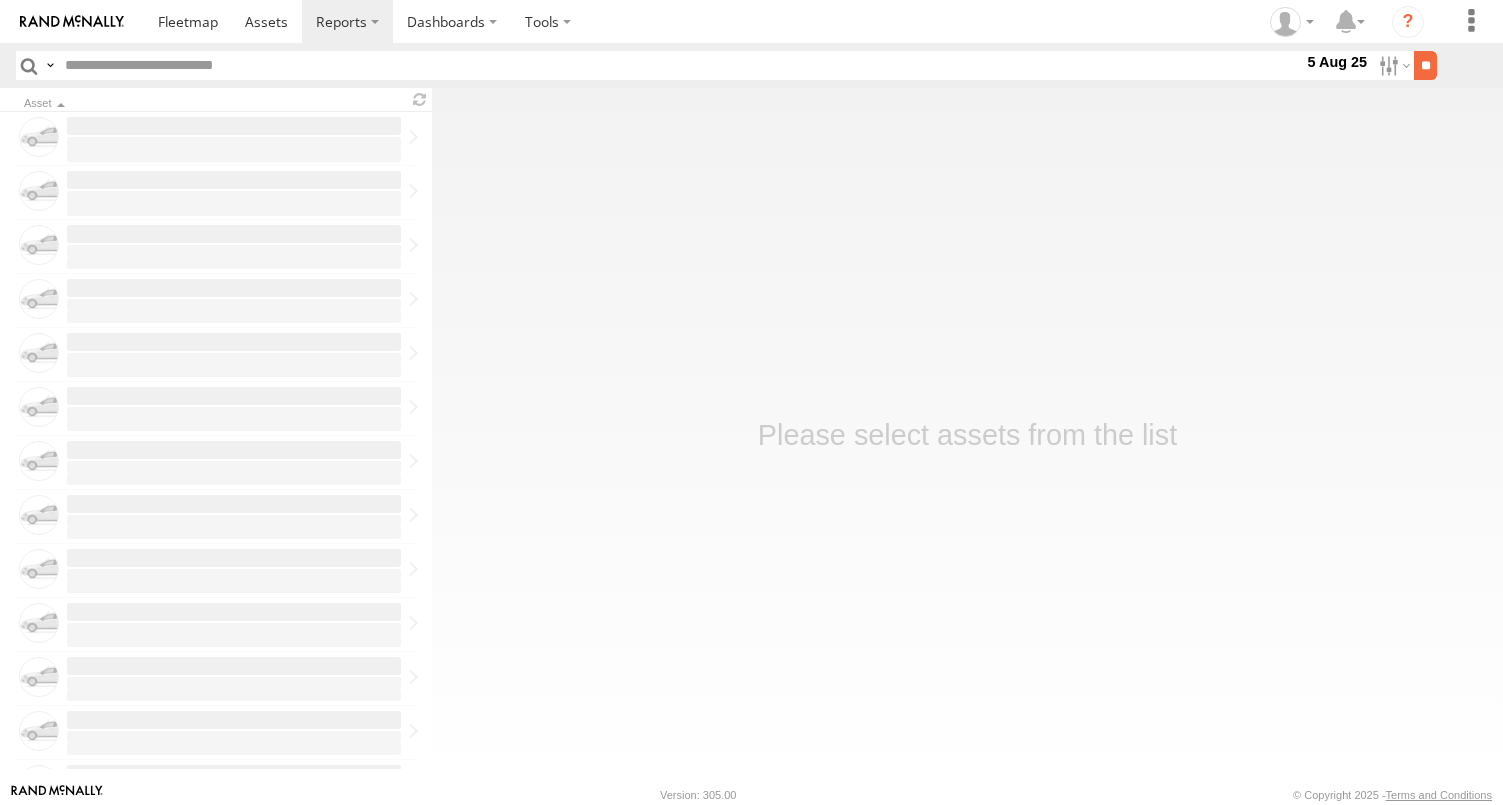 click on "**" at bounding box center [1425, 65] 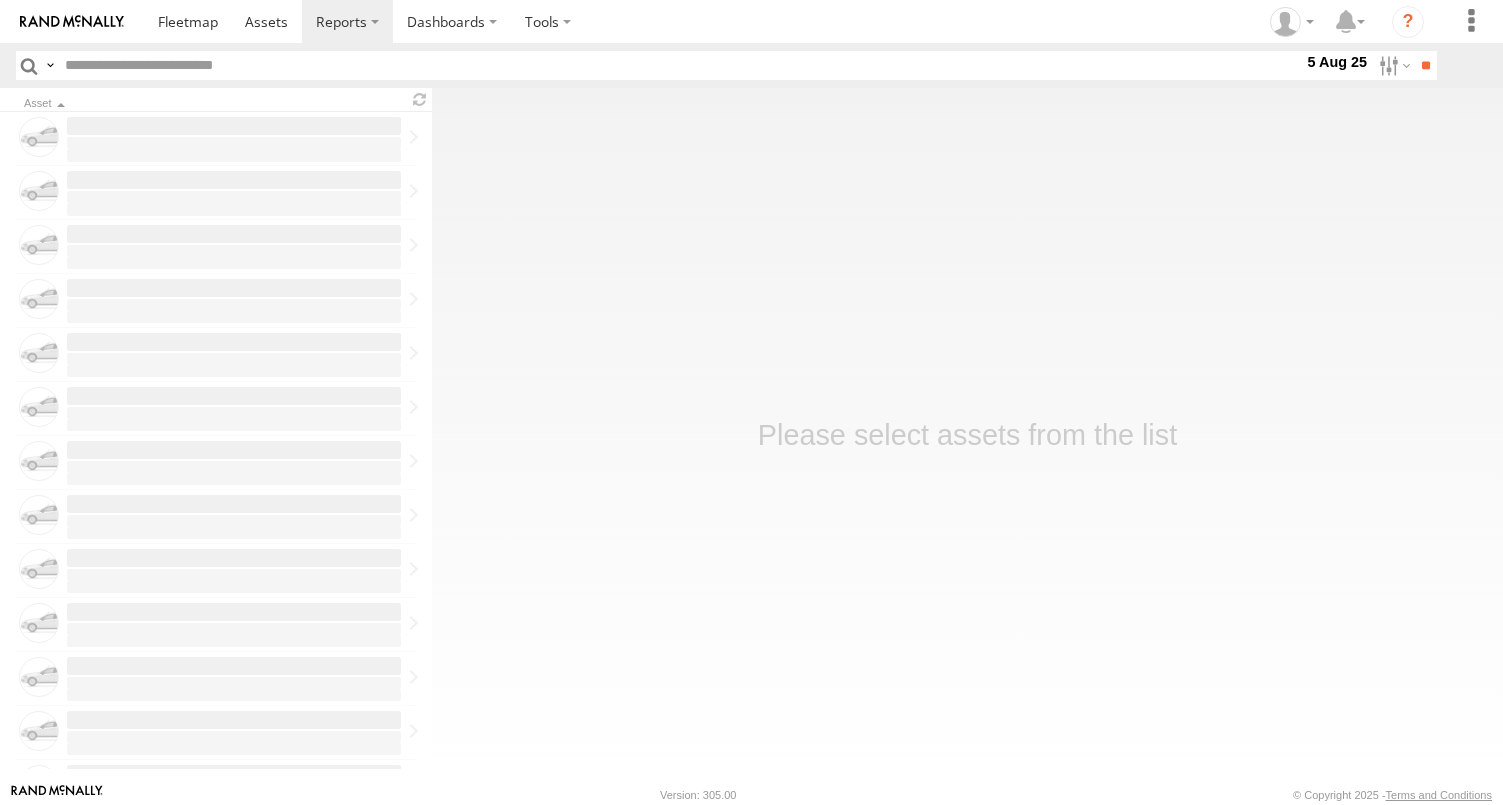 click at bounding box center (680, 65) 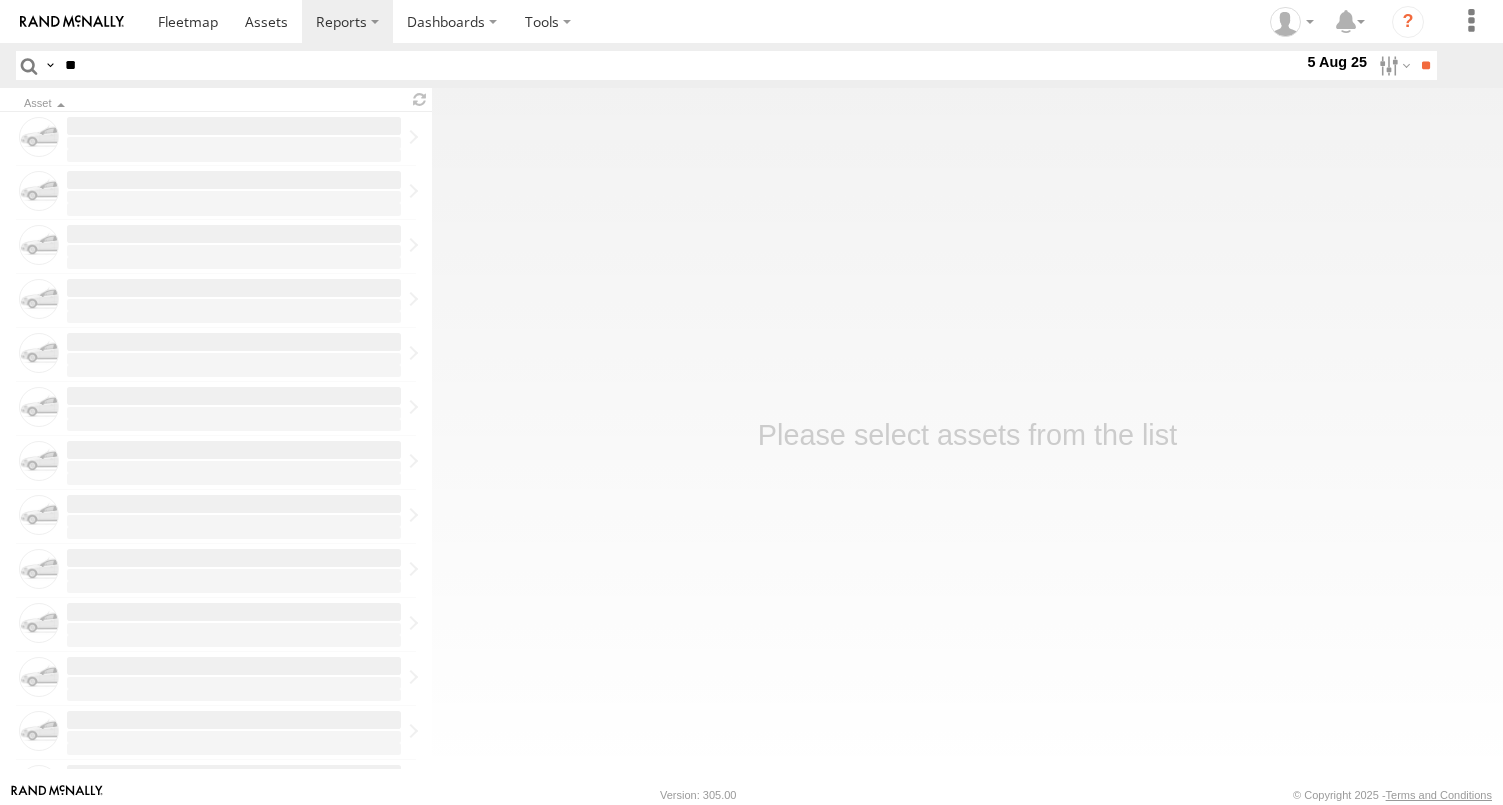 type on "**" 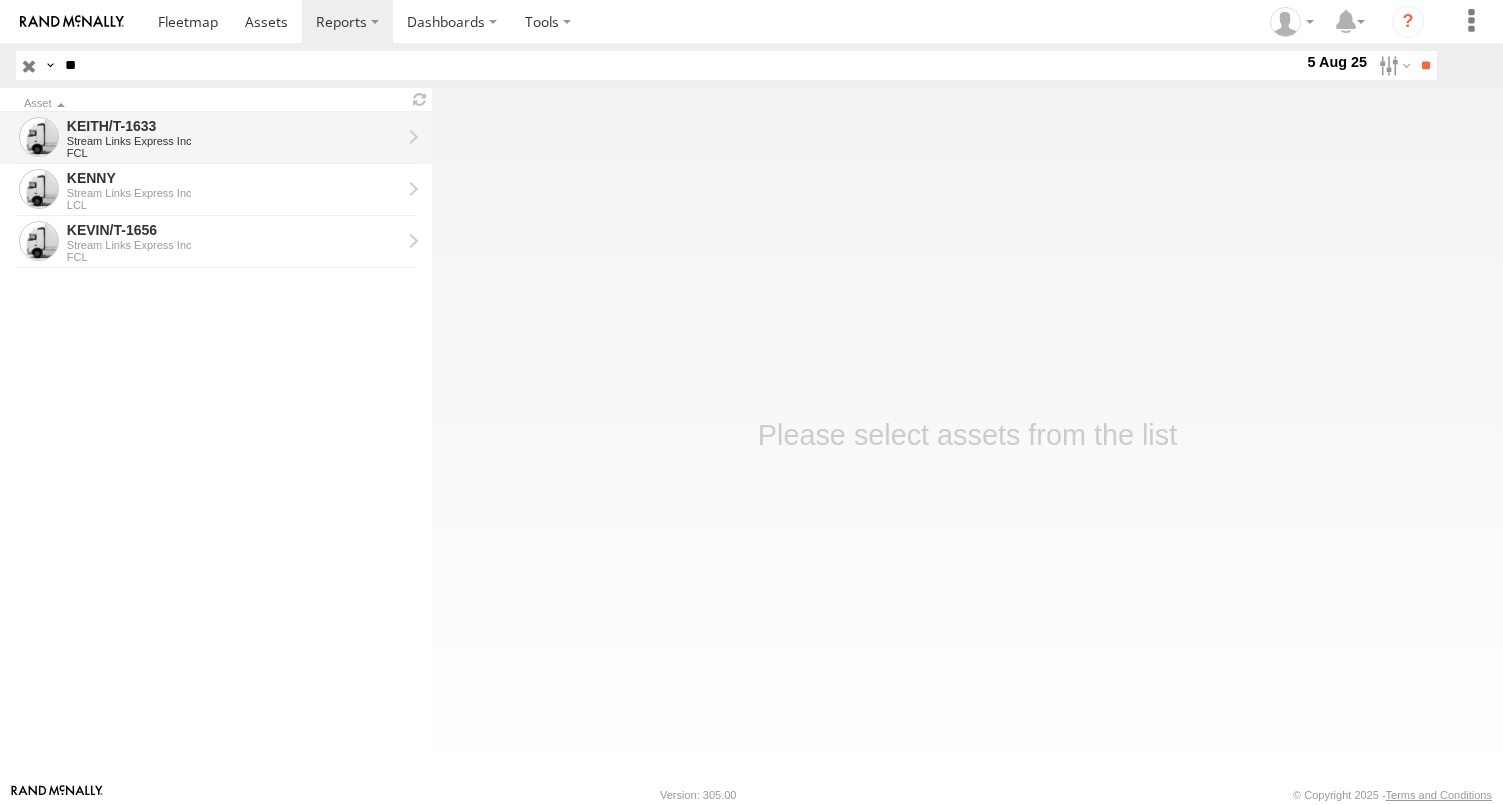 click on "KEITH/T-1633" at bounding box center [234, 126] 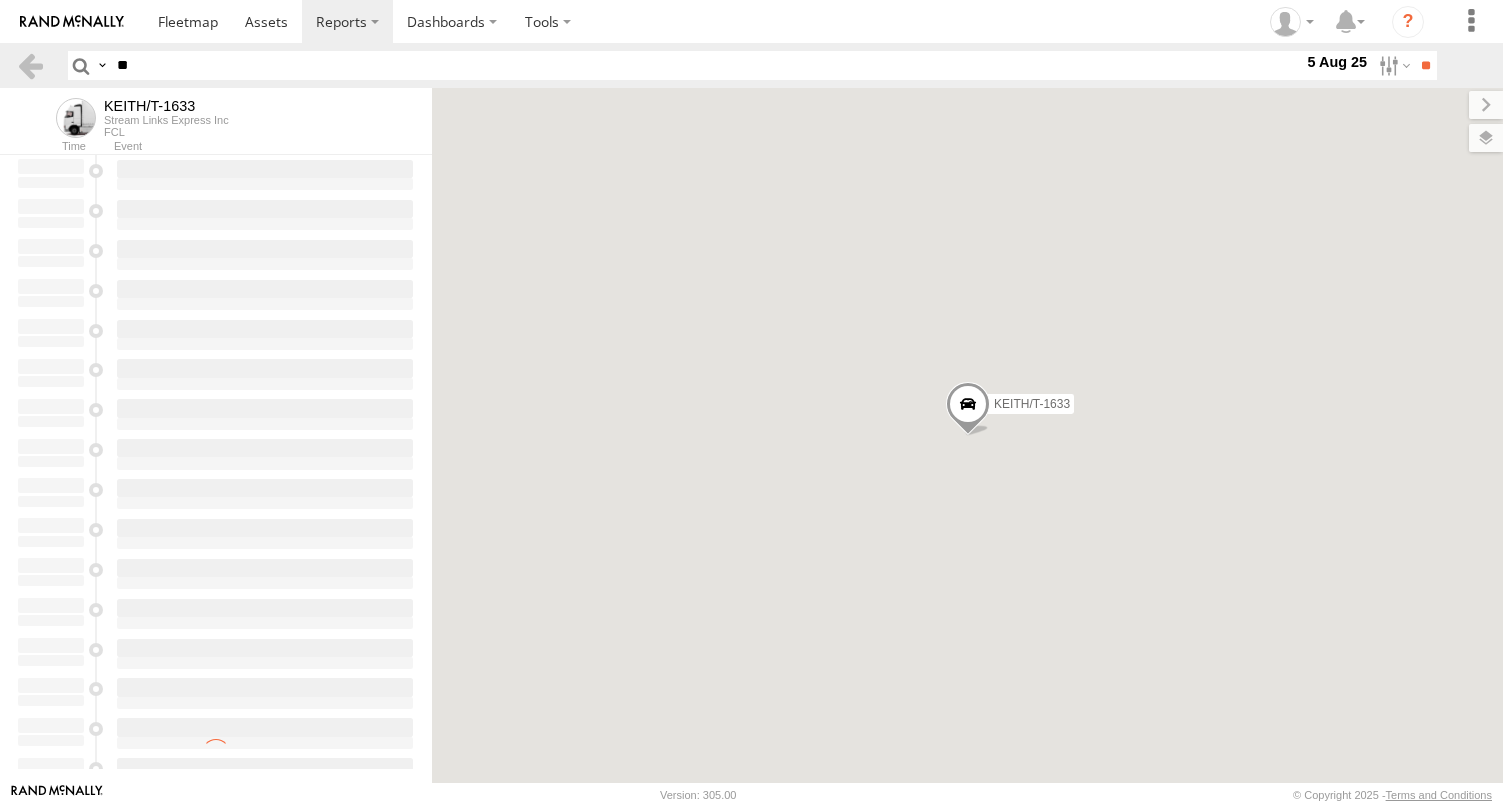 scroll, scrollTop: 0, scrollLeft: 0, axis: both 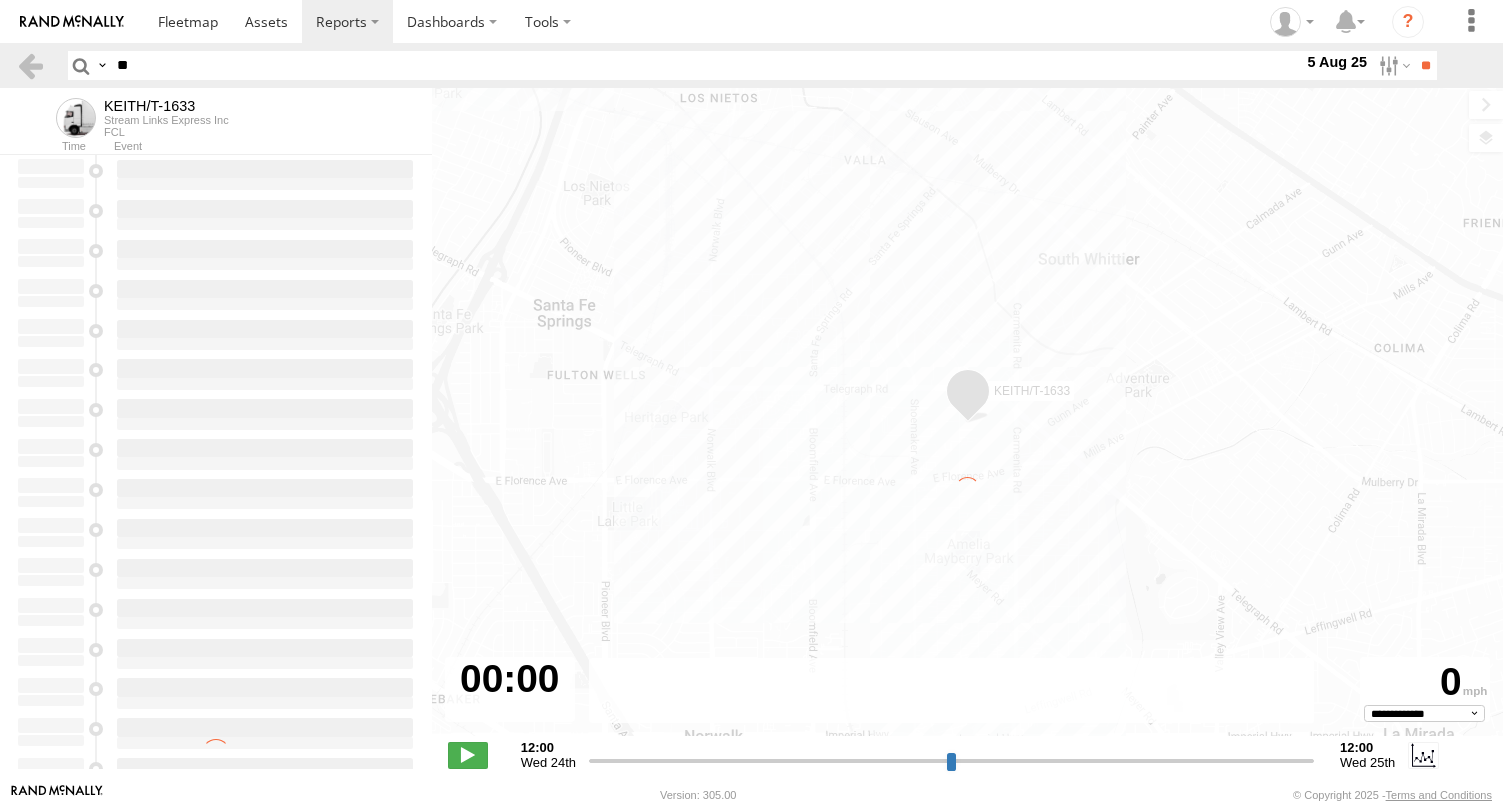 type on "**********" 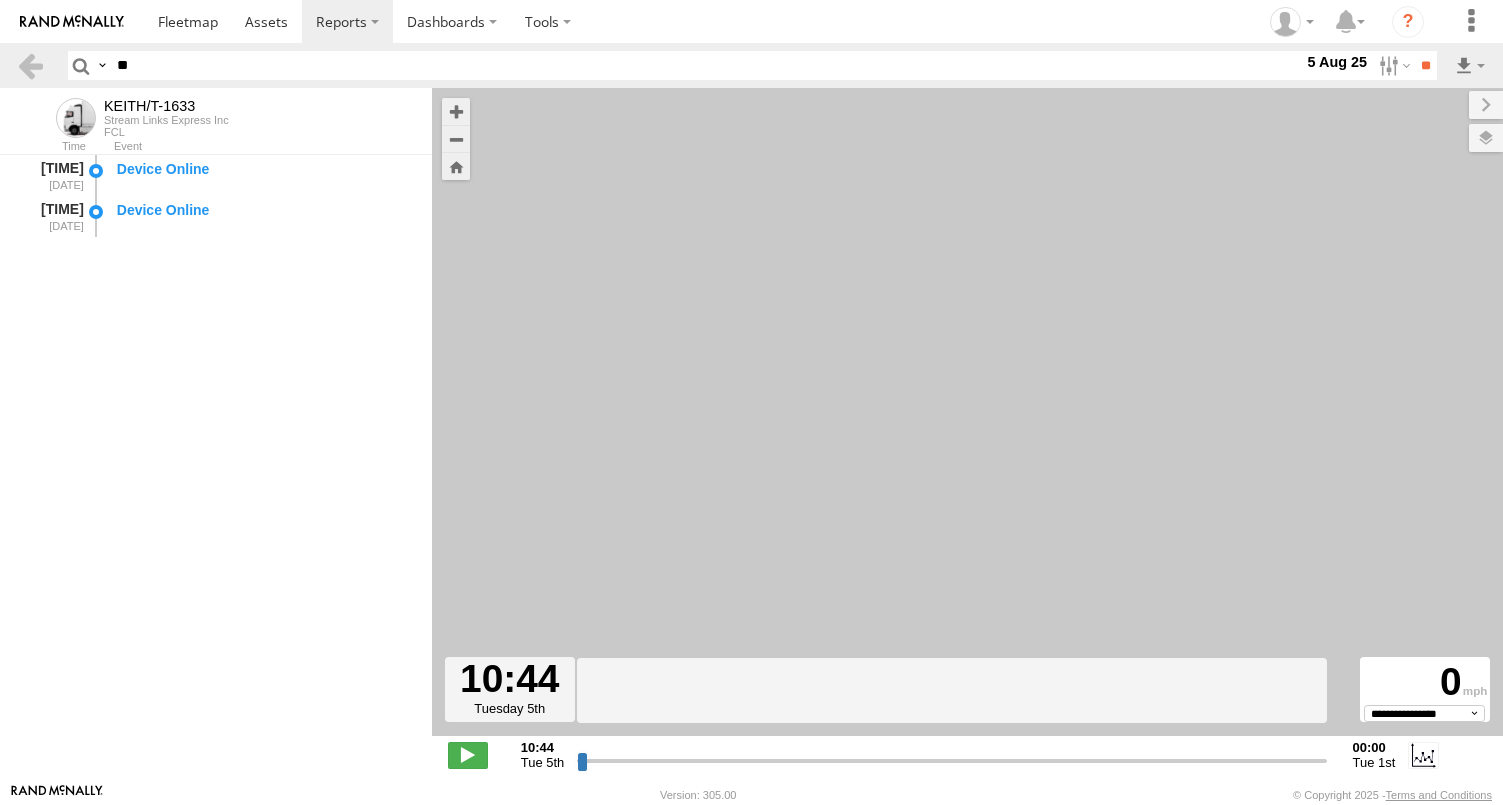 drag, startPoint x: 578, startPoint y: 773, endPoint x: 634, endPoint y: 763, distance: 56.88585 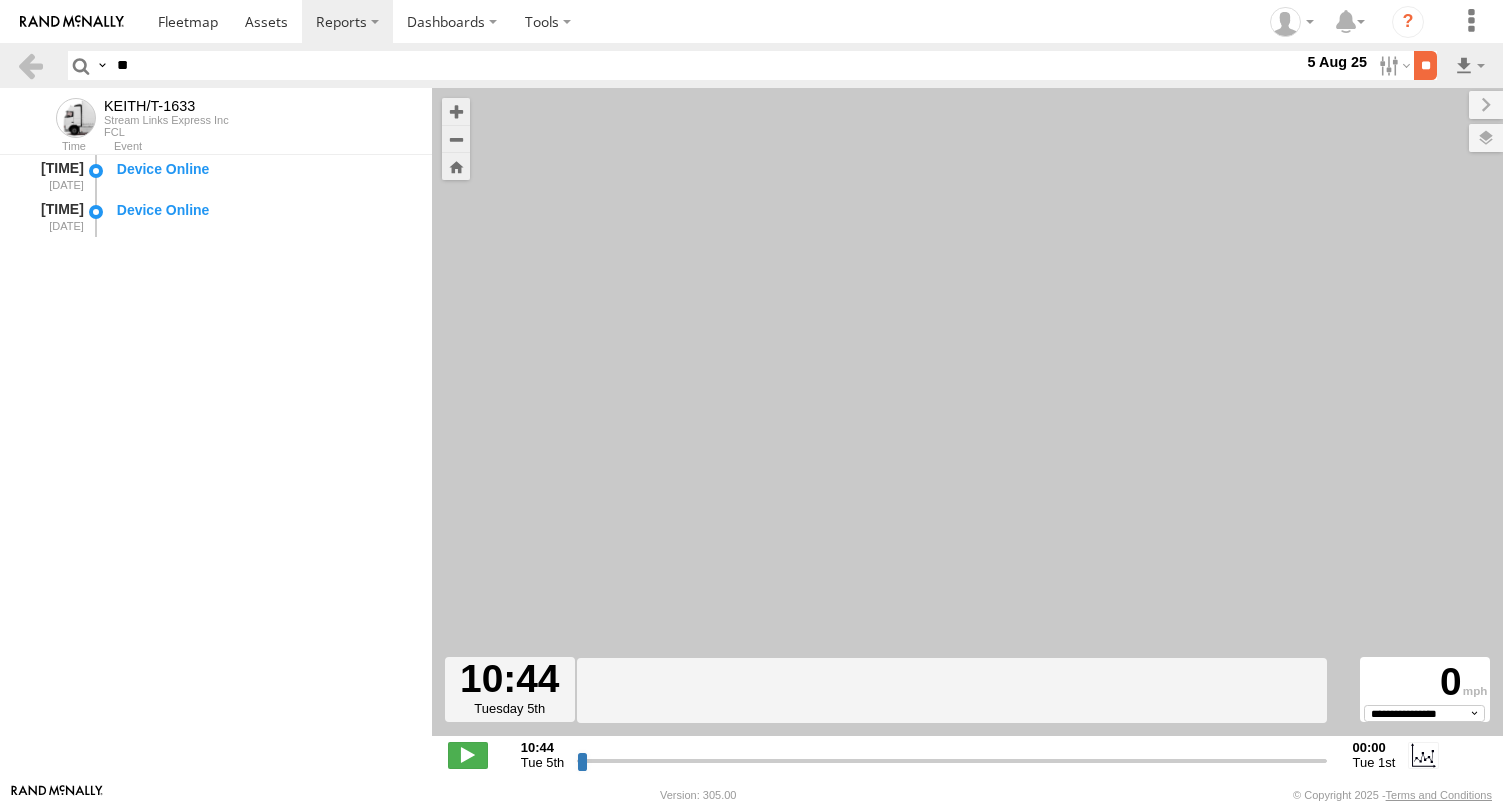click on "**" at bounding box center (1425, 65) 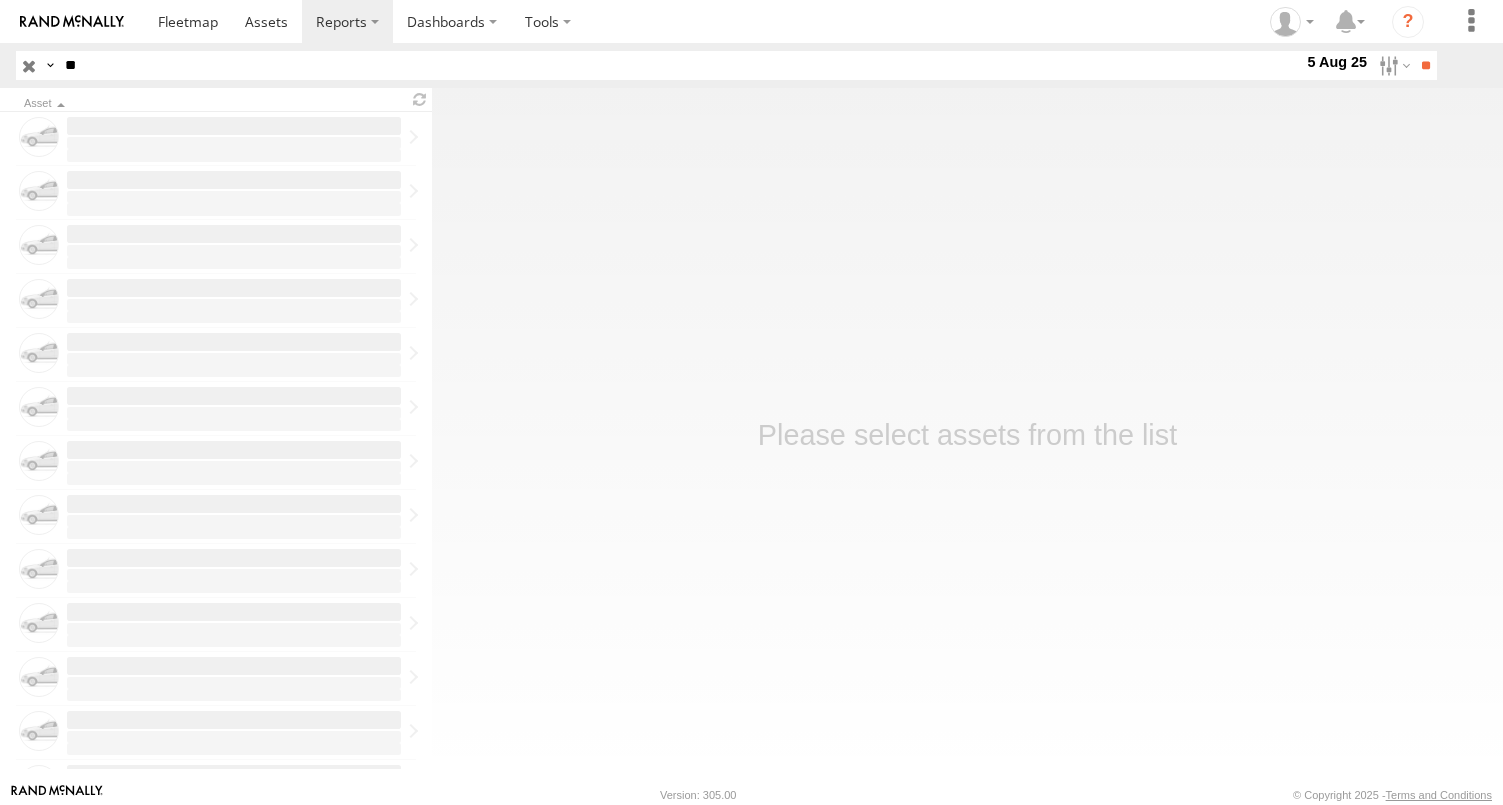 scroll, scrollTop: 0, scrollLeft: 0, axis: both 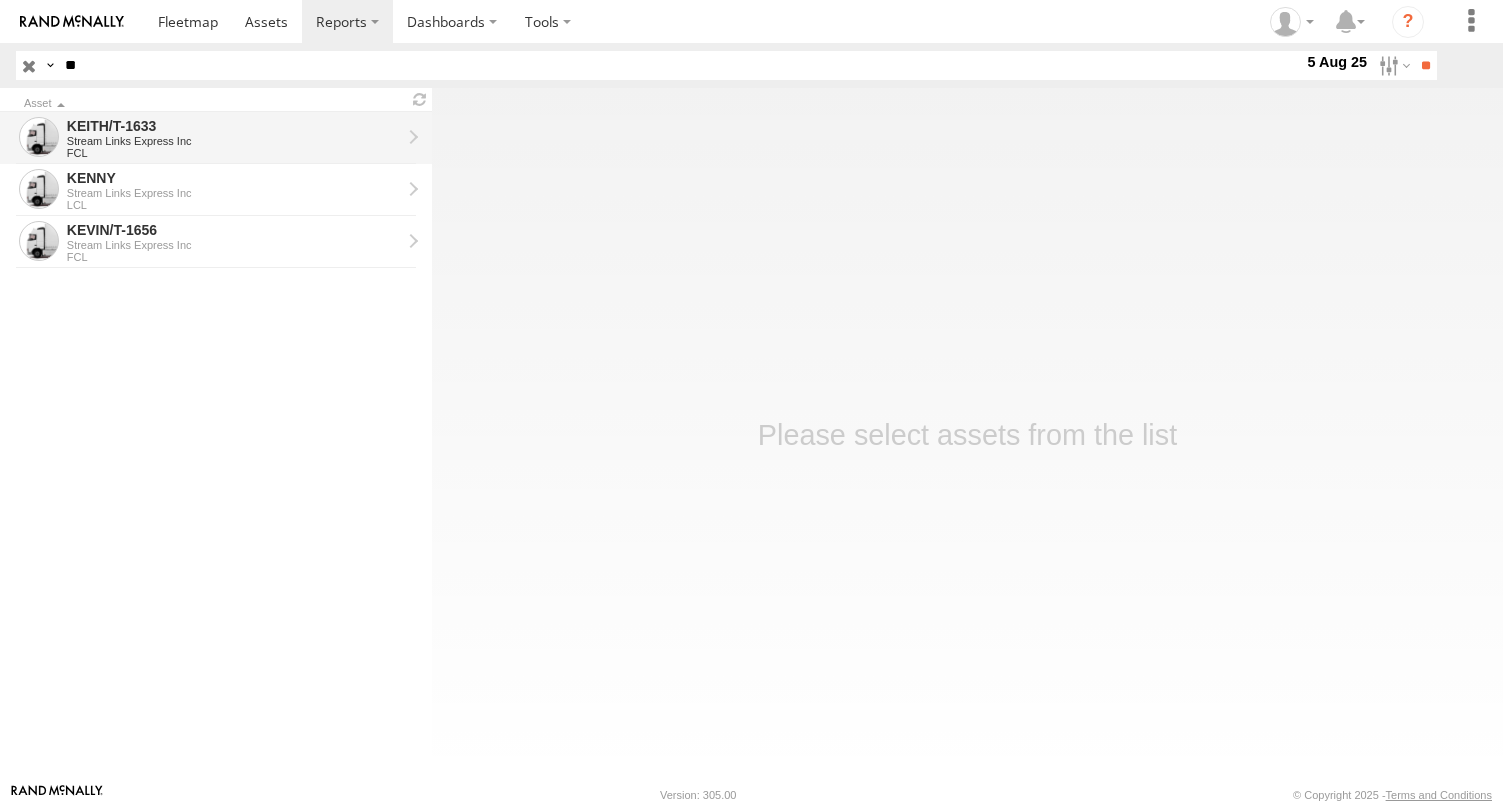 click on "KEITH/T-1633" at bounding box center (234, 126) 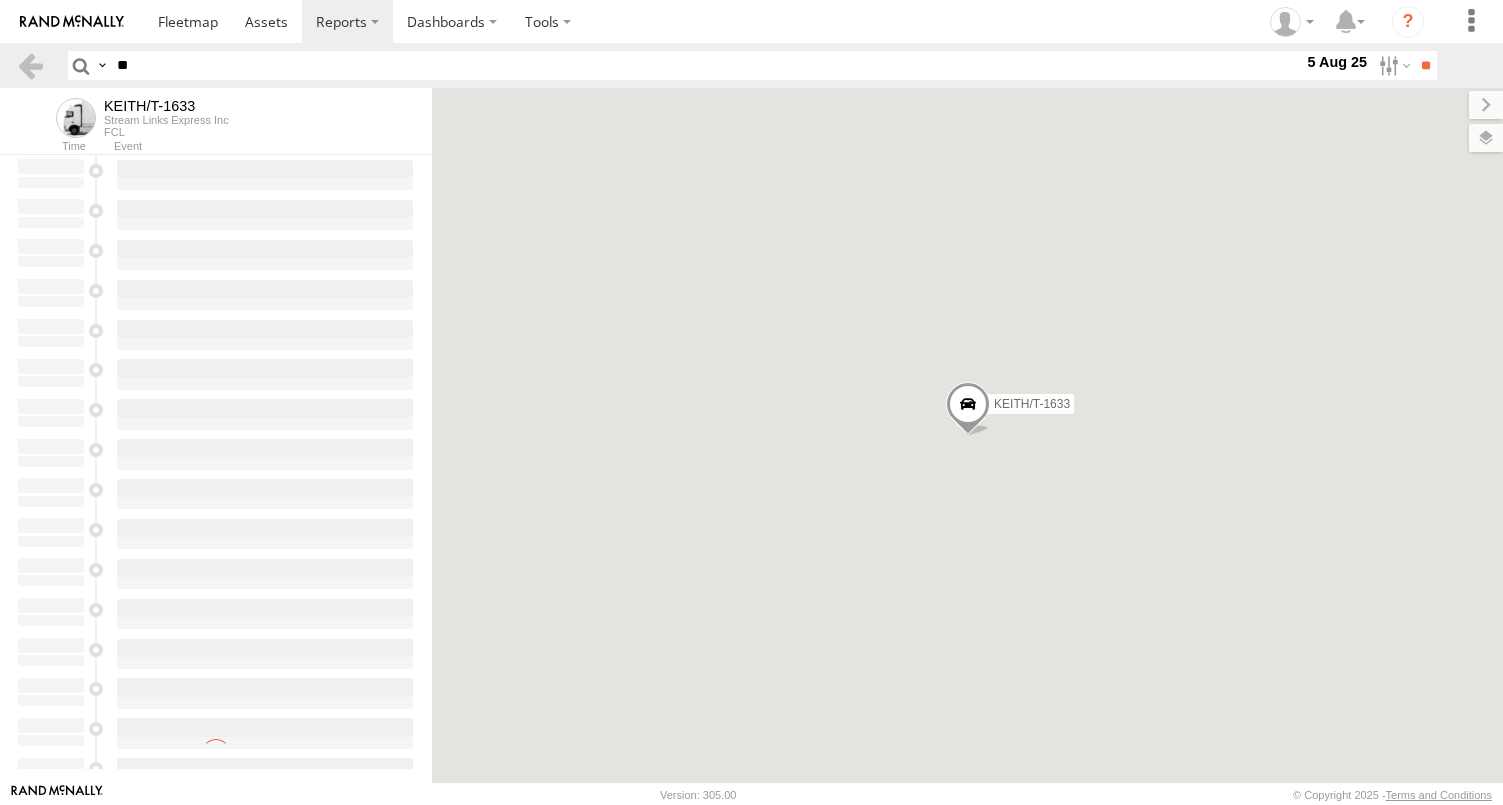 scroll, scrollTop: 0, scrollLeft: 0, axis: both 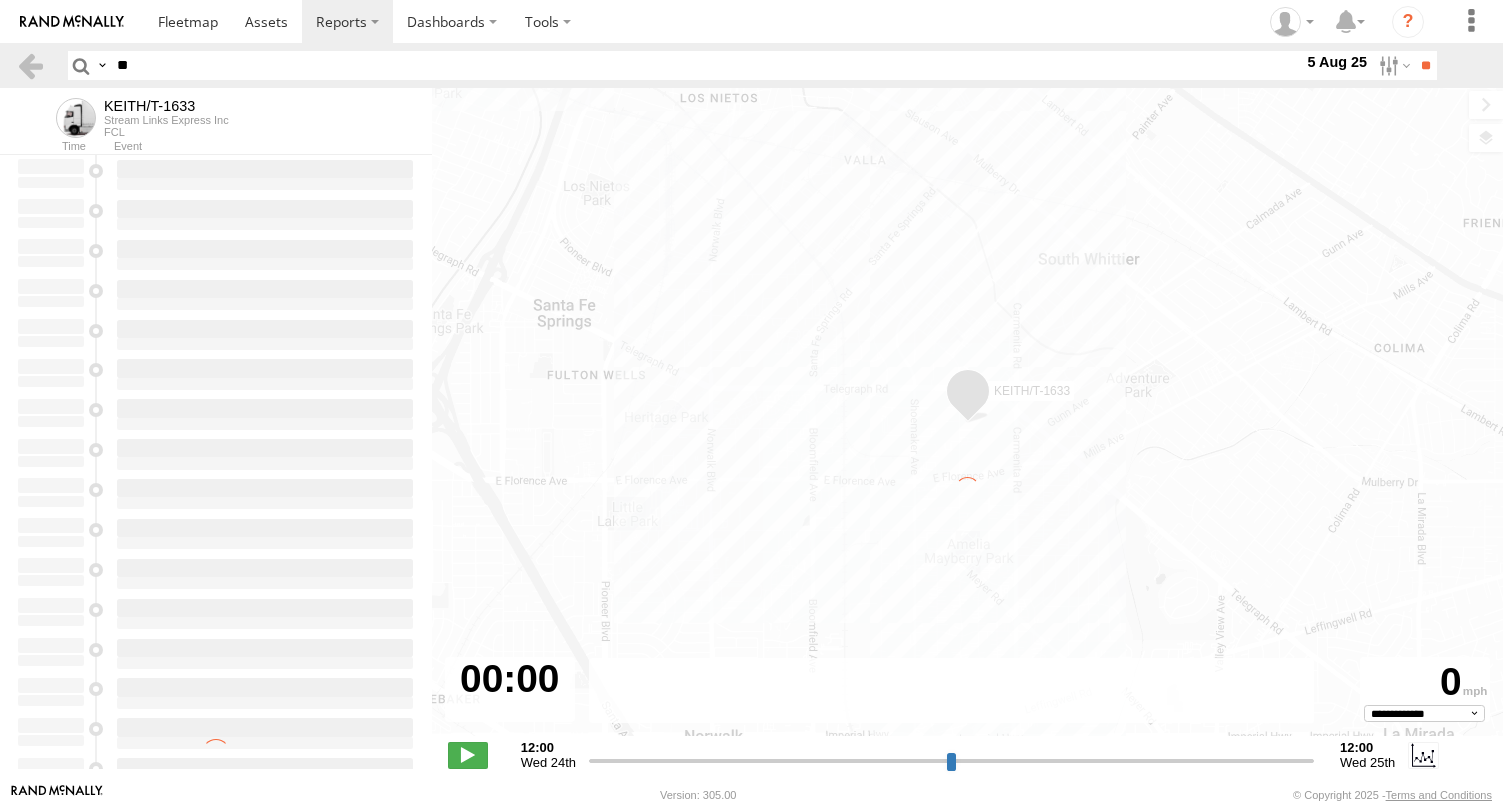 type on "**********" 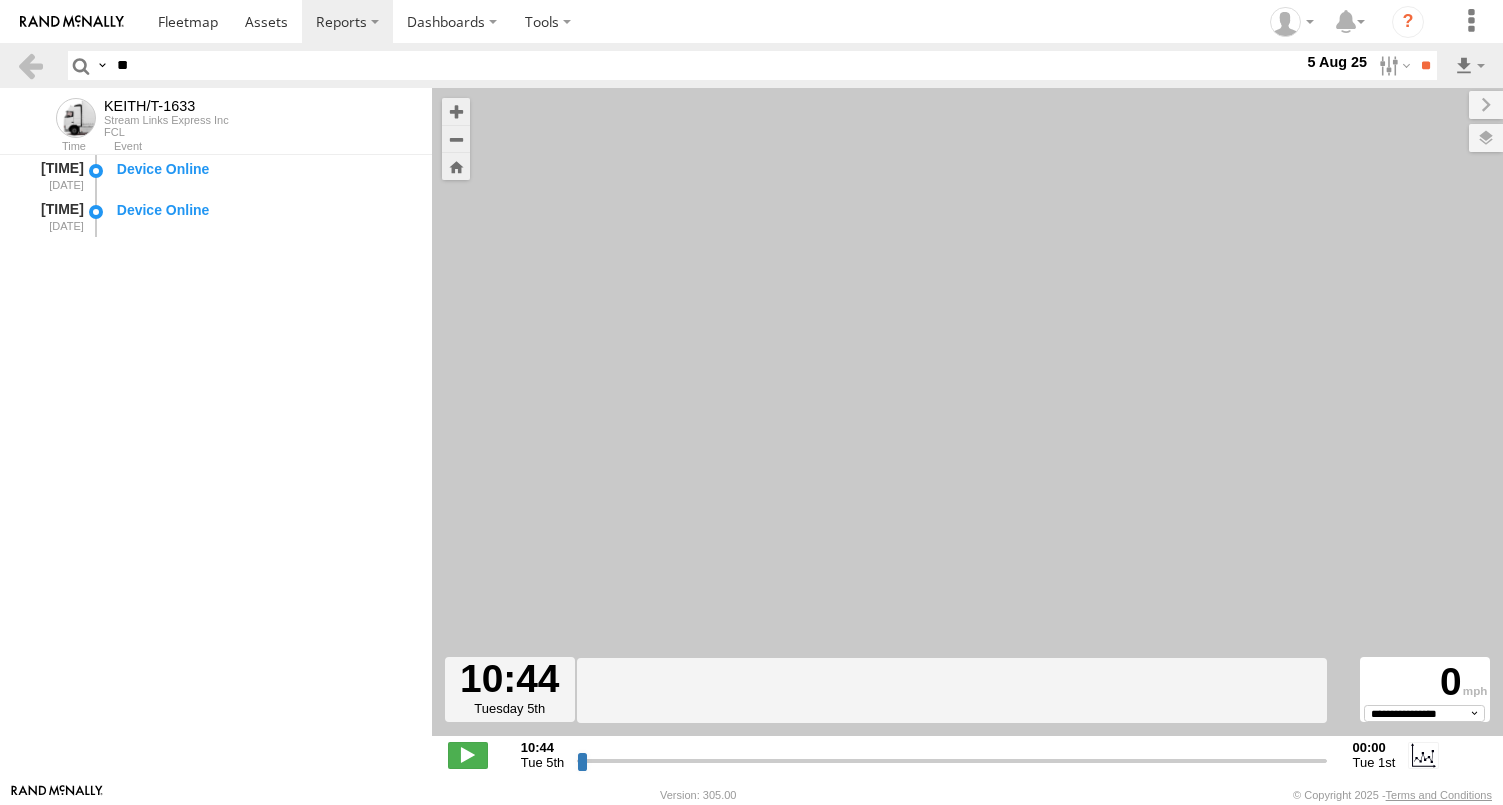 click on "**" at bounding box center (706, 65) 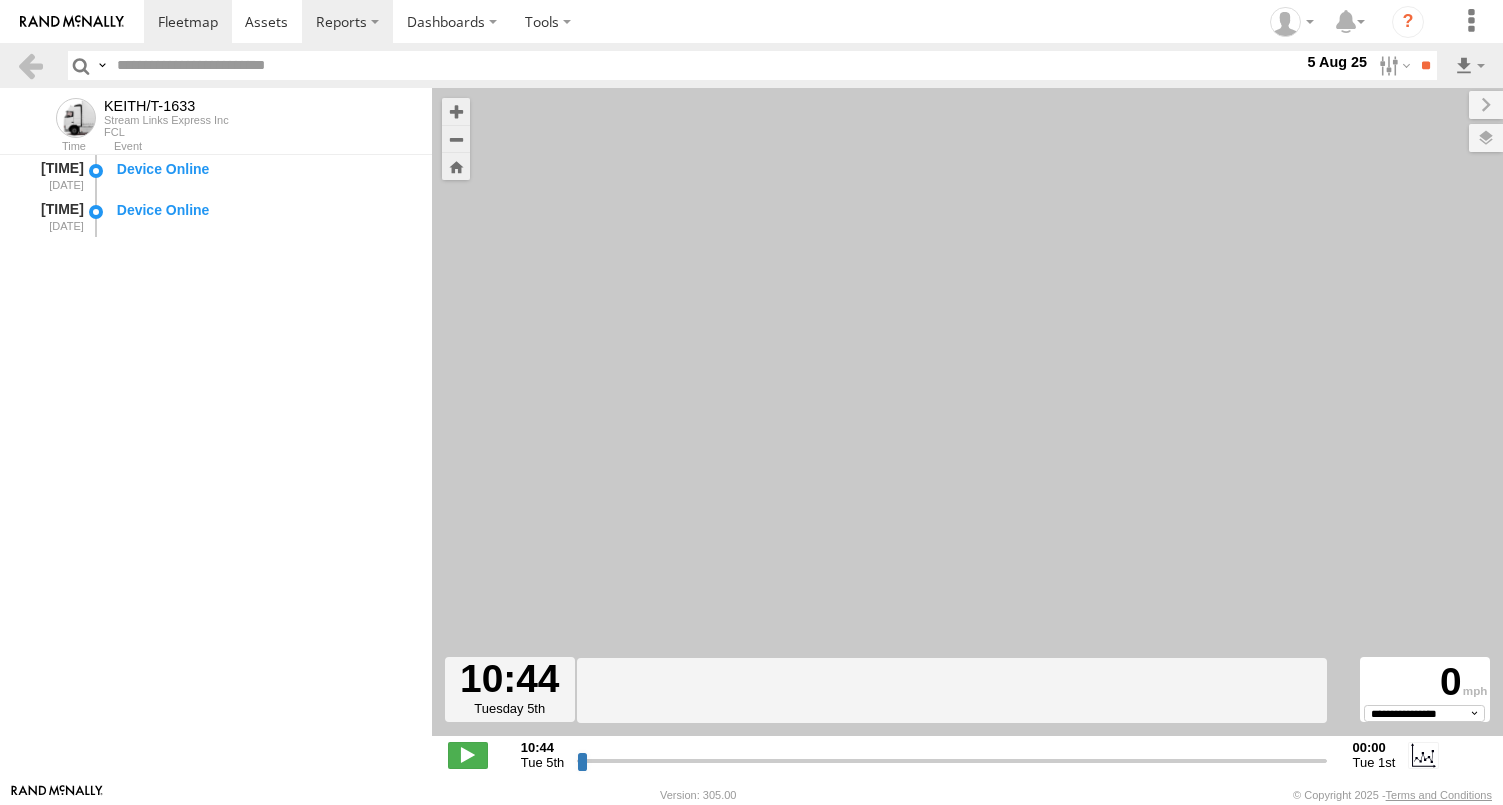 type 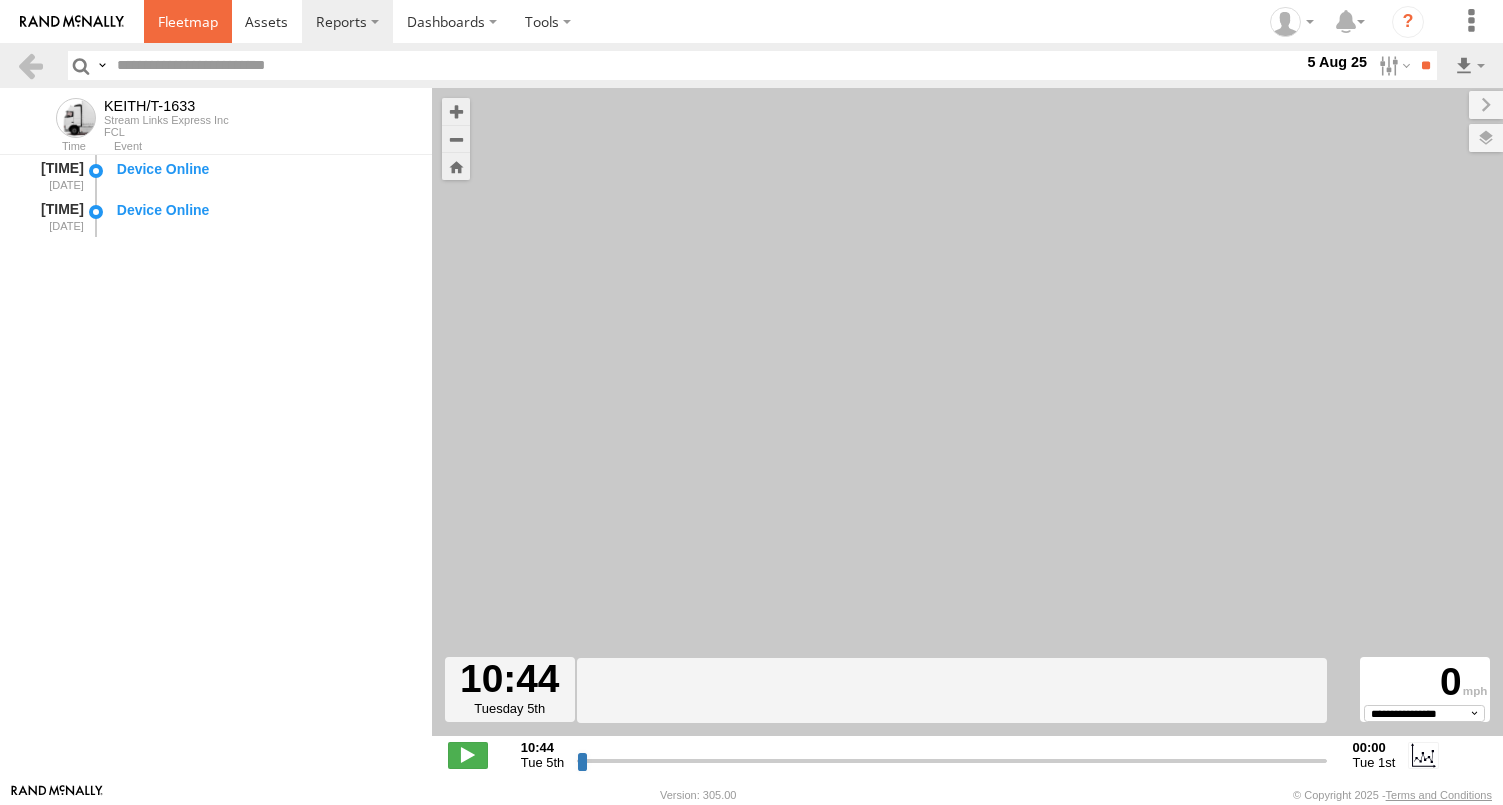 click at bounding box center [188, 21] 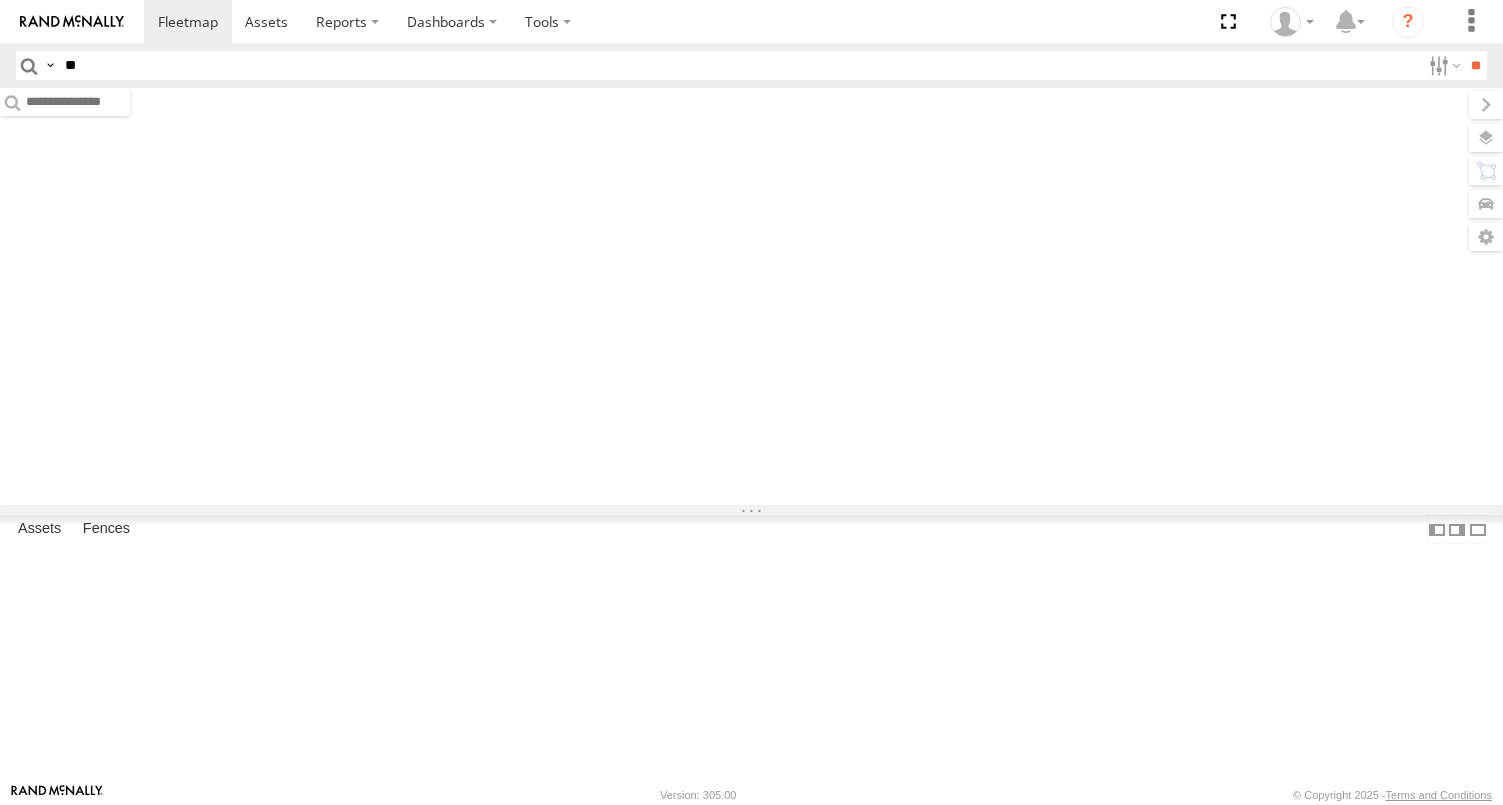 scroll, scrollTop: 0, scrollLeft: 0, axis: both 